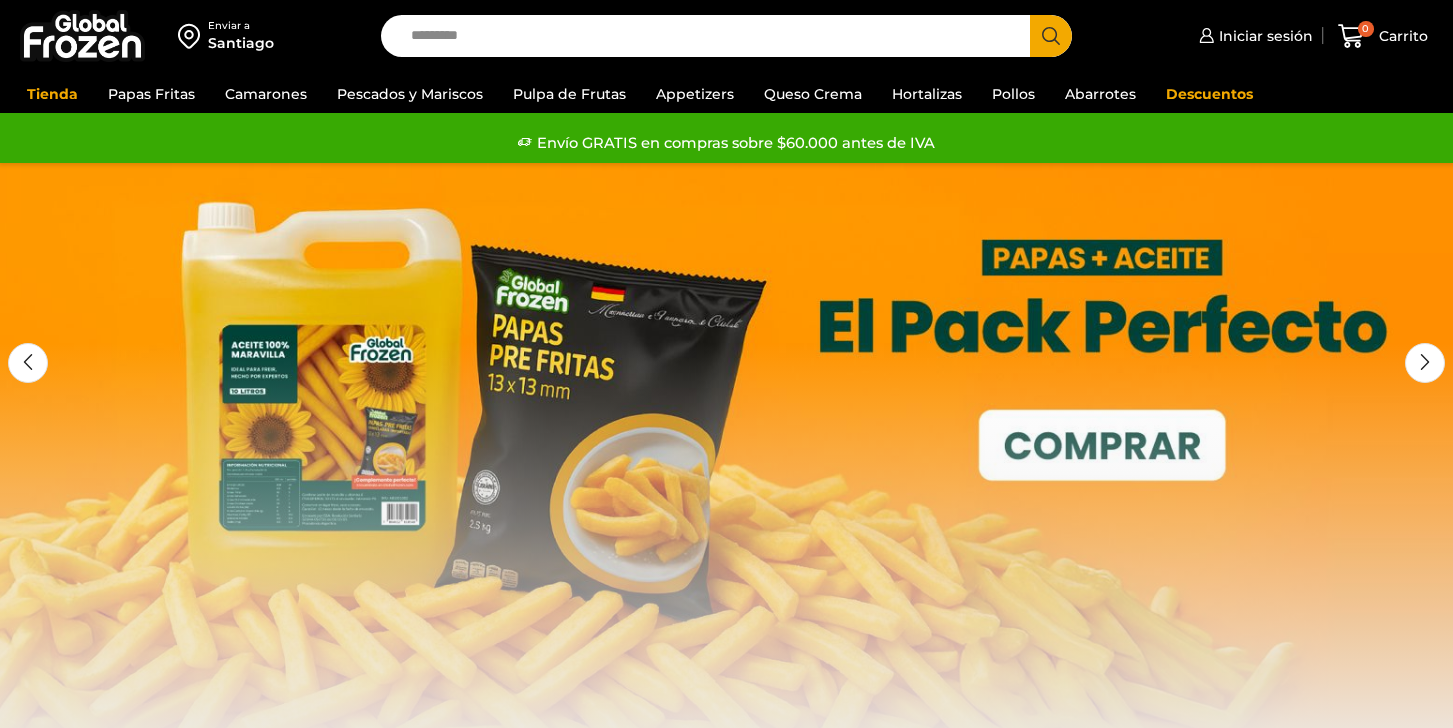 scroll, scrollTop: 0, scrollLeft: 0, axis: both 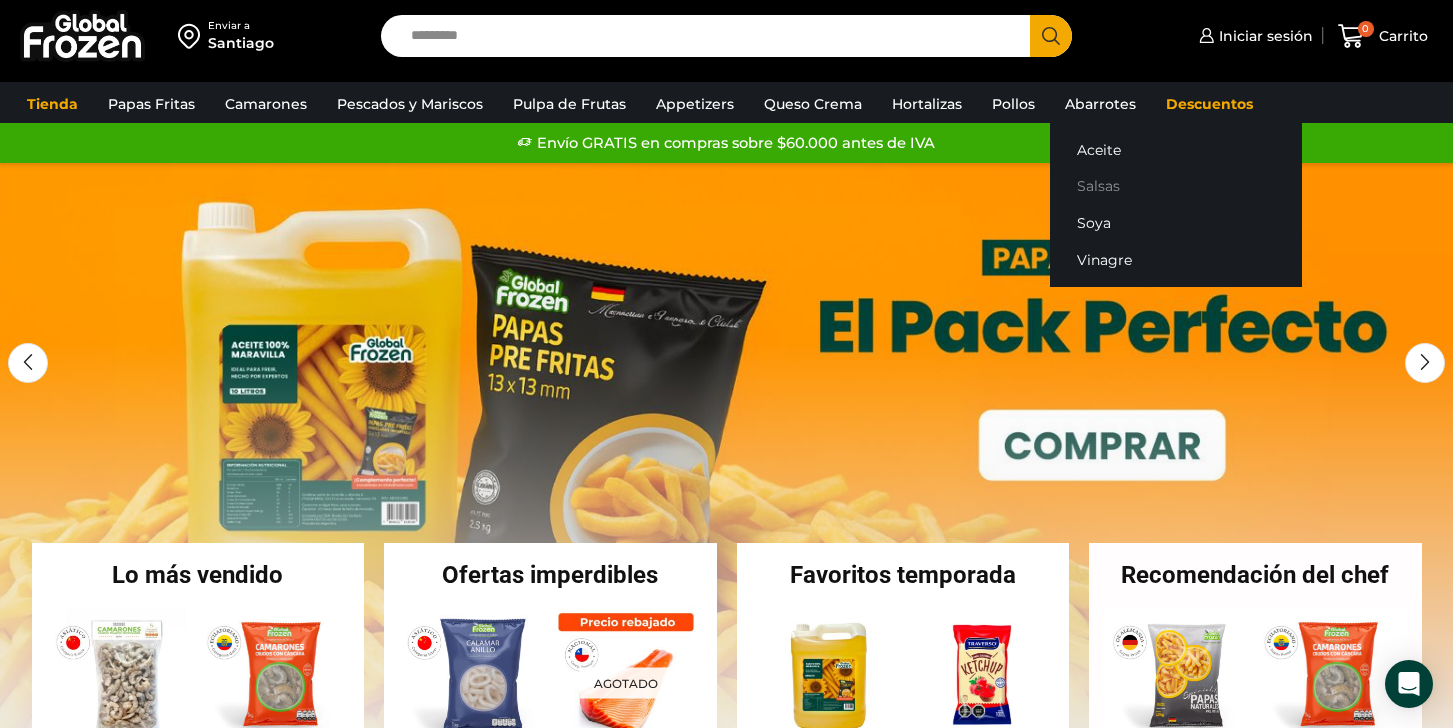 click on "Salsas" at bounding box center [1176, 186] 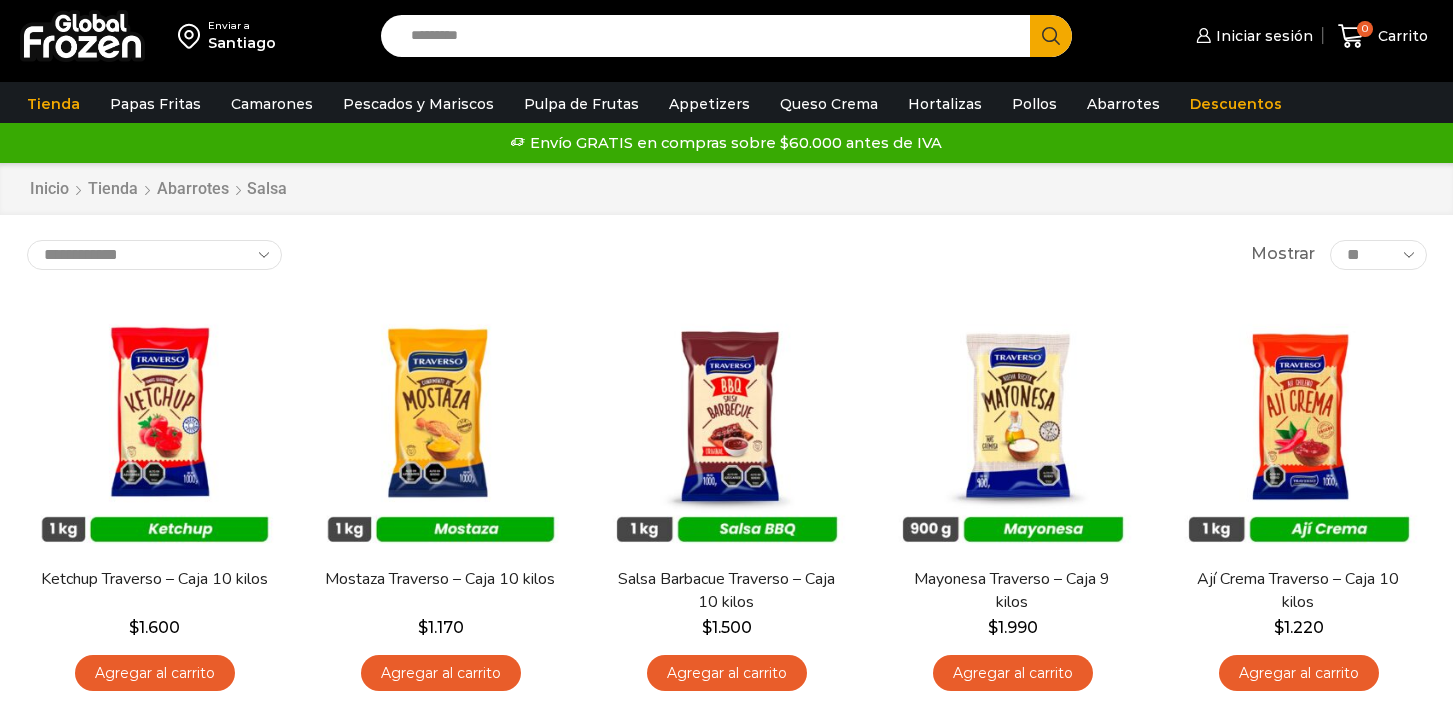 scroll, scrollTop: 0, scrollLeft: 0, axis: both 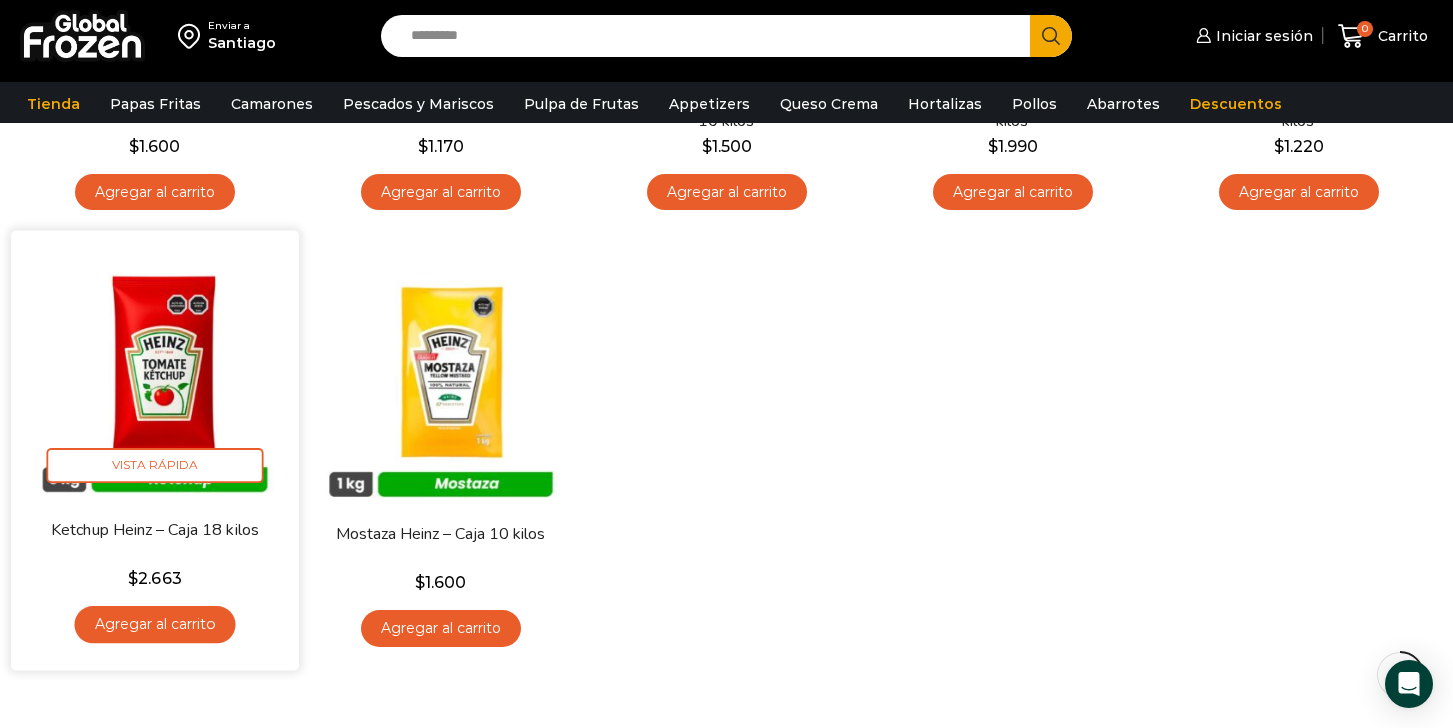 click at bounding box center [155, 375] 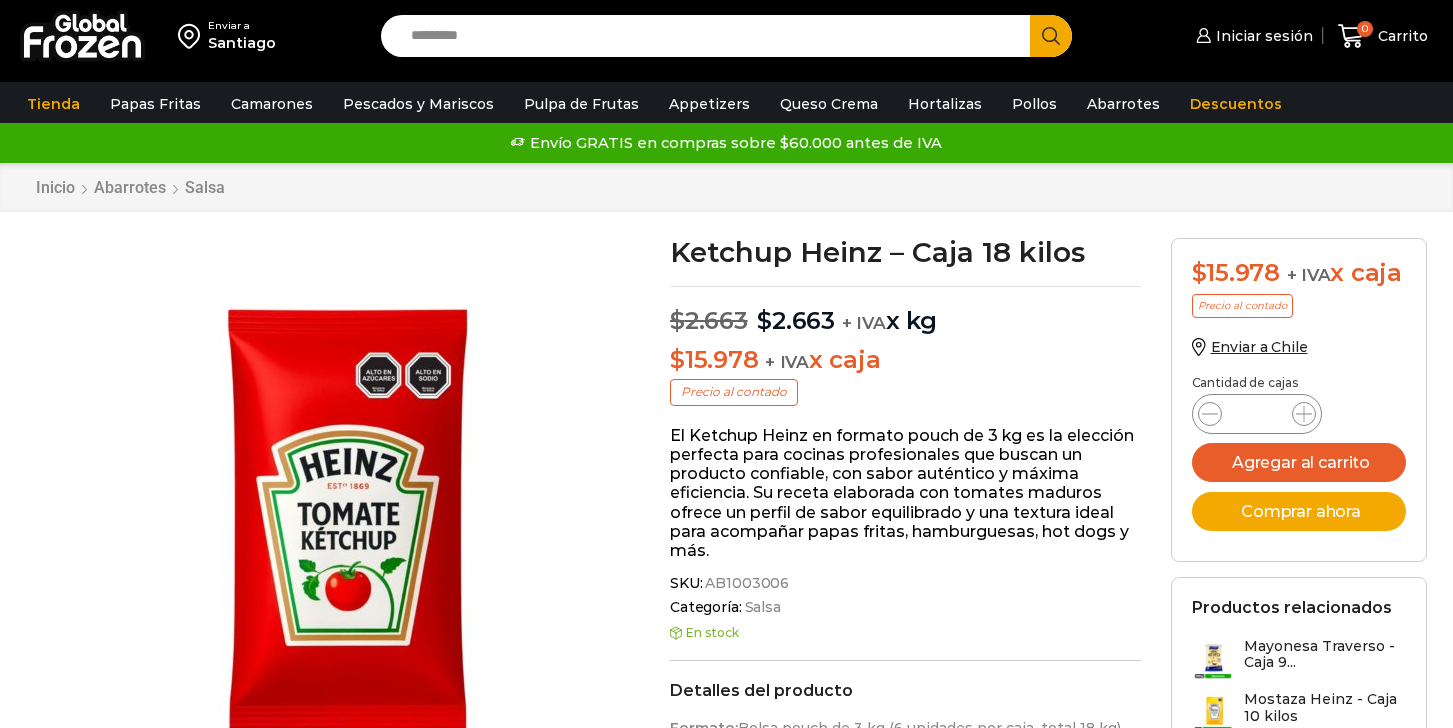 scroll, scrollTop: 0, scrollLeft: 0, axis: both 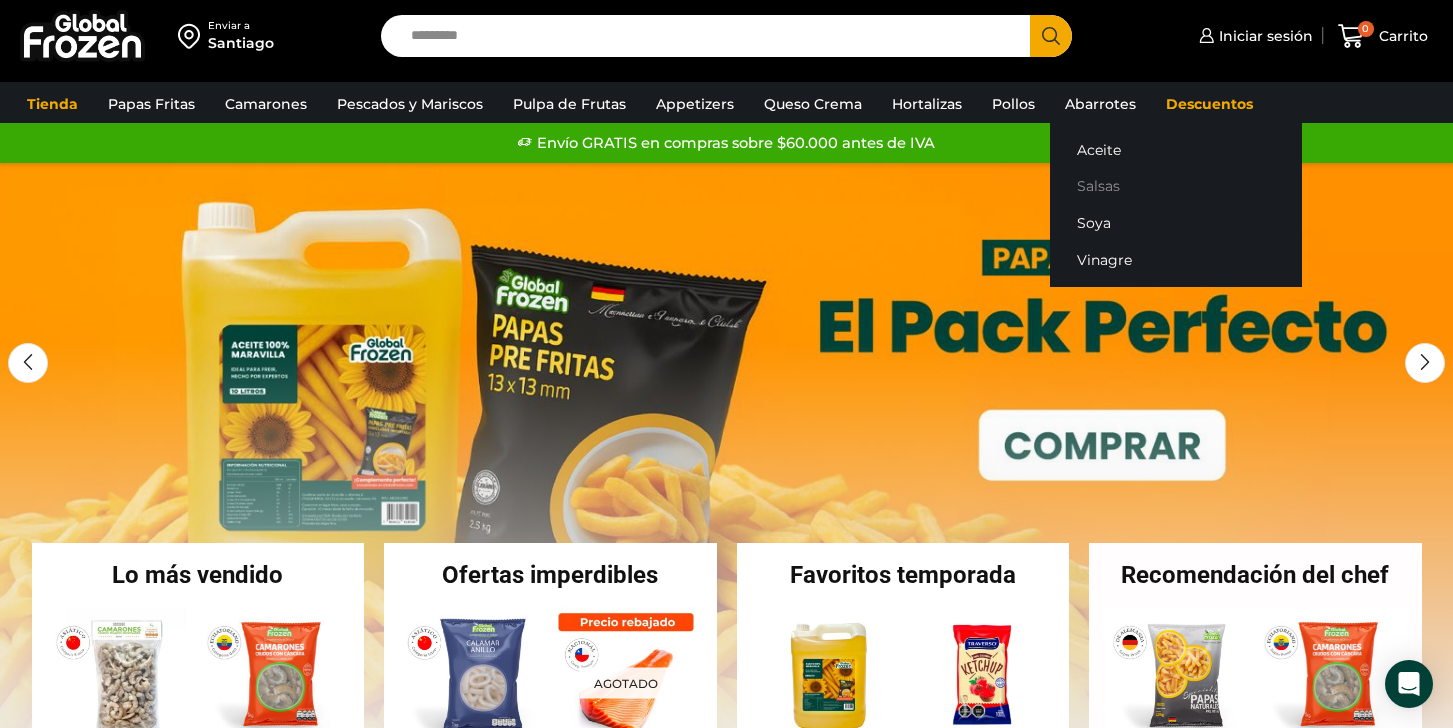 click on "Salsas" at bounding box center [1176, 186] 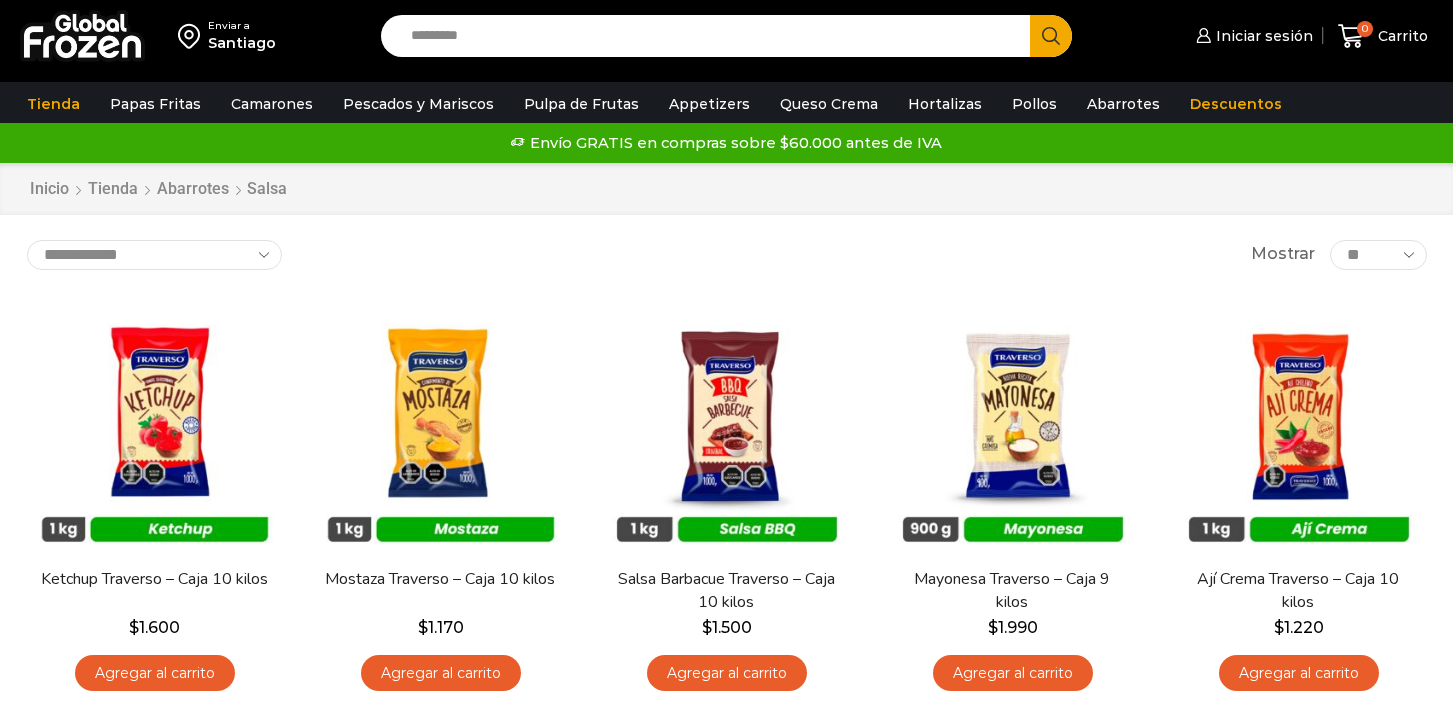 scroll, scrollTop: 0, scrollLeft: 0, axis: both 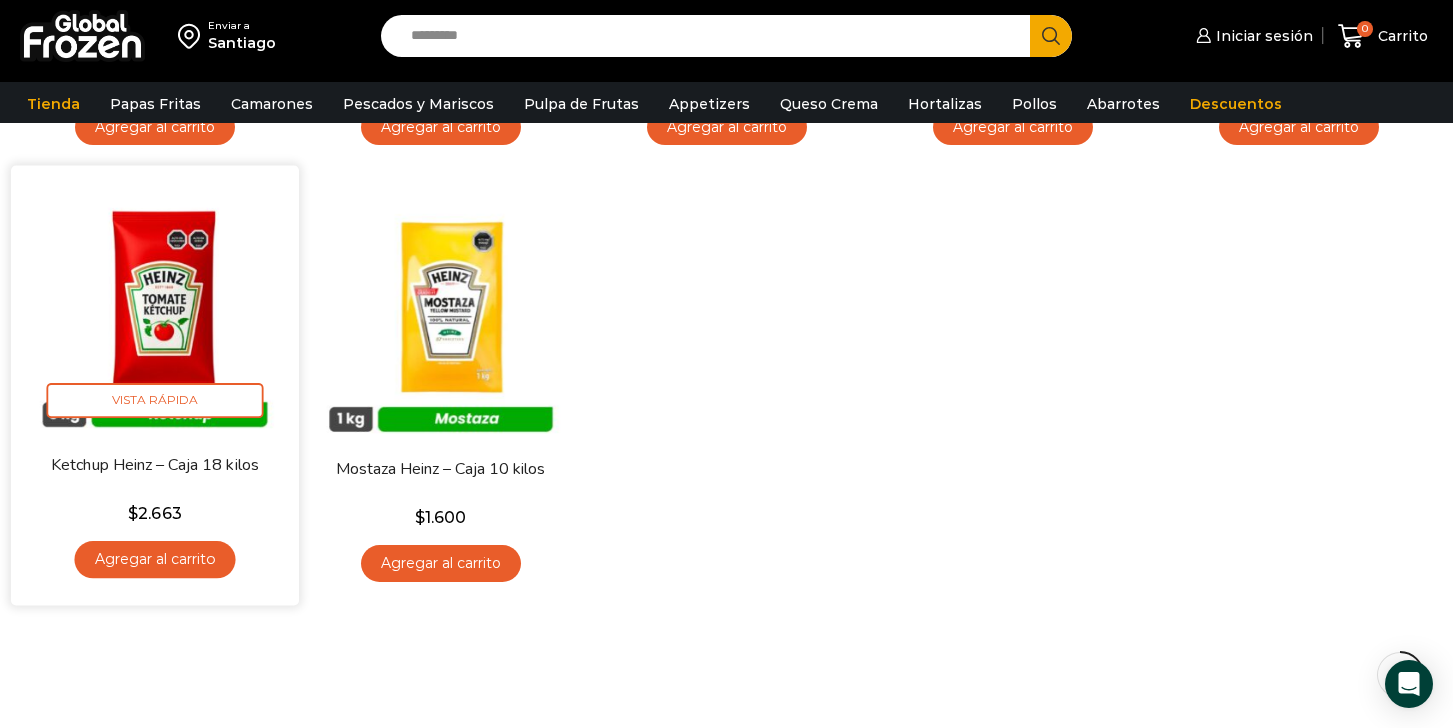 click at bounding box center [155, 310] 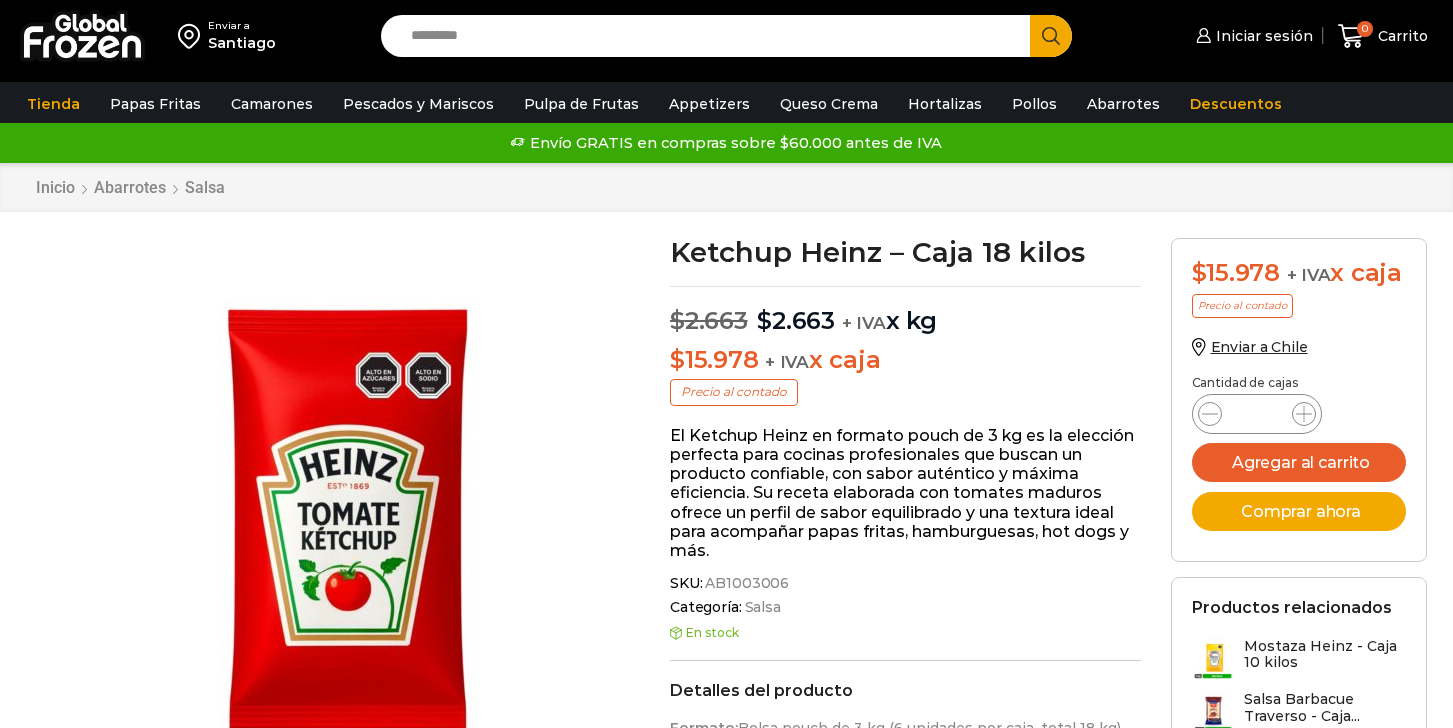scroll, scrollTop: 0, scrollLeft: 0, axis: both 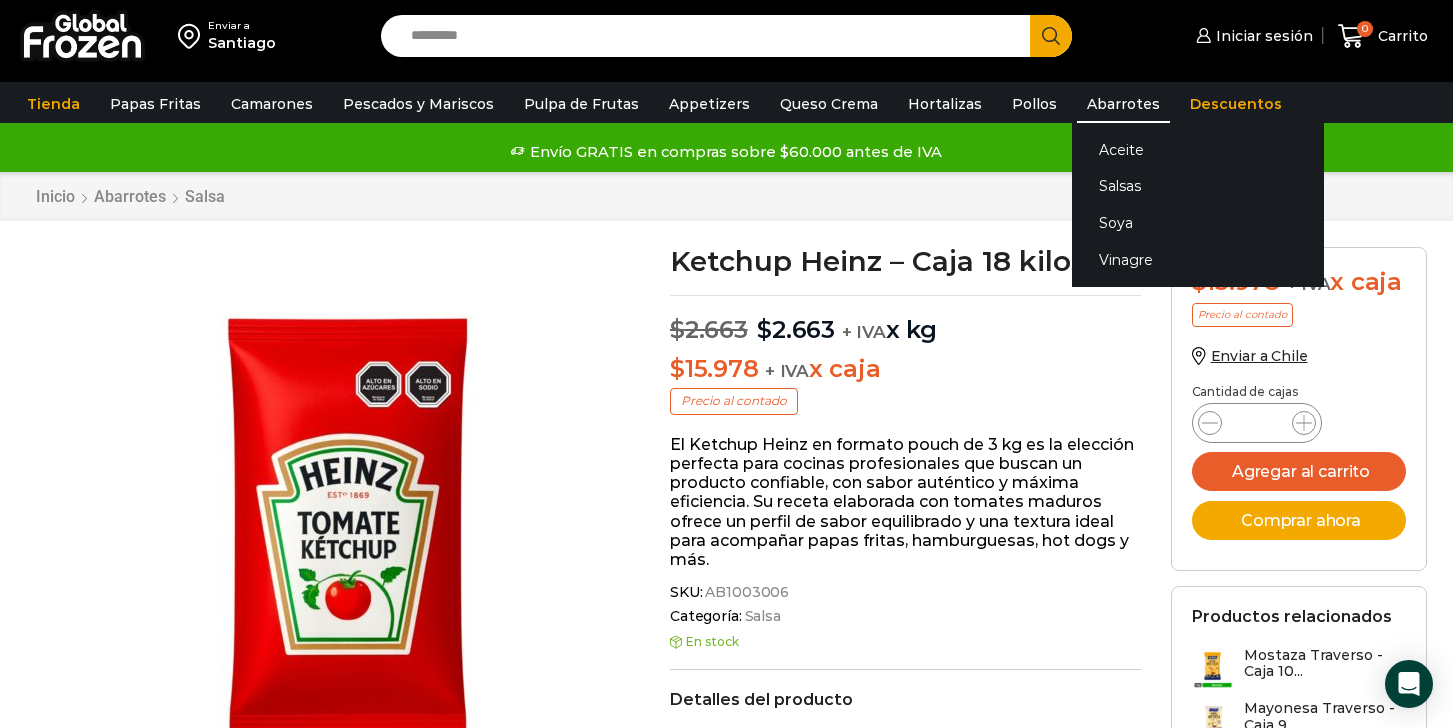 click on "Abarrotes" at bounding box center (1123, 104) 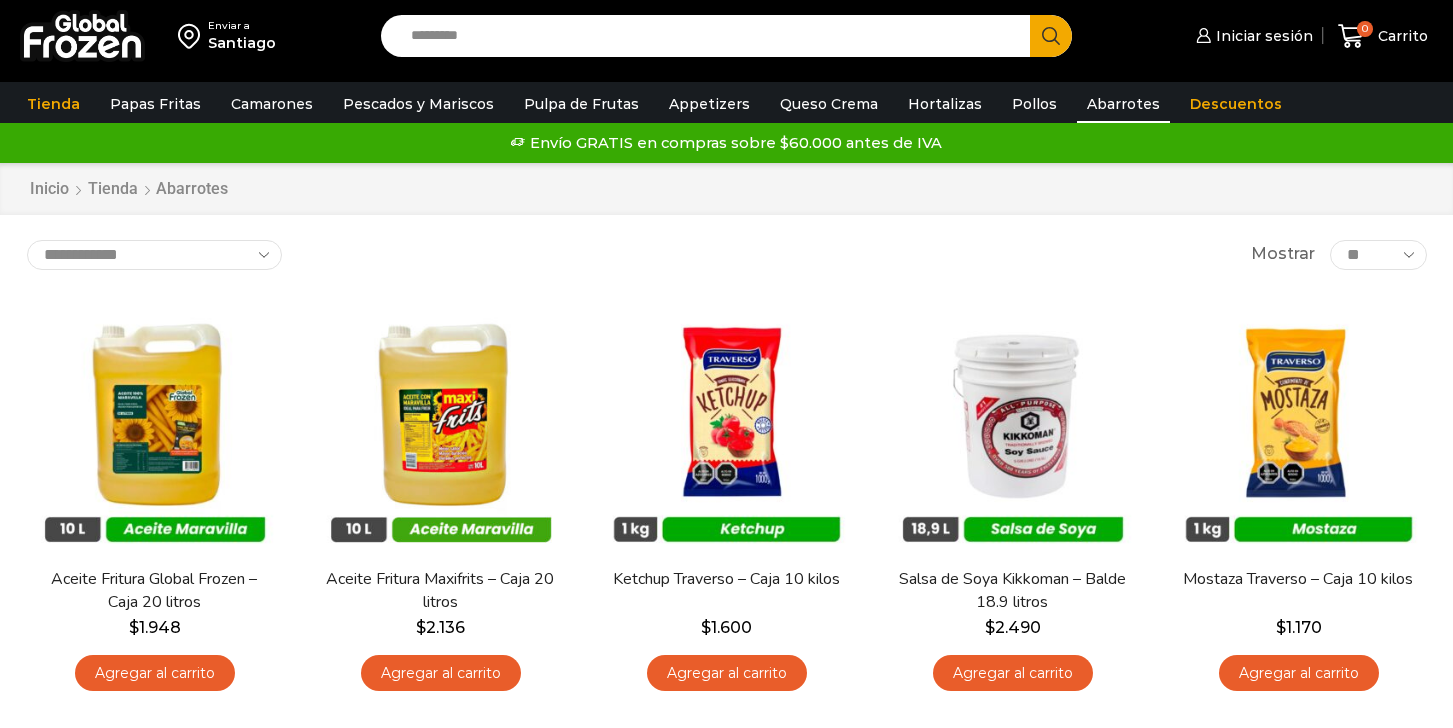 scroll, scrollTop: 0, scrollLeft: 0, axis: both 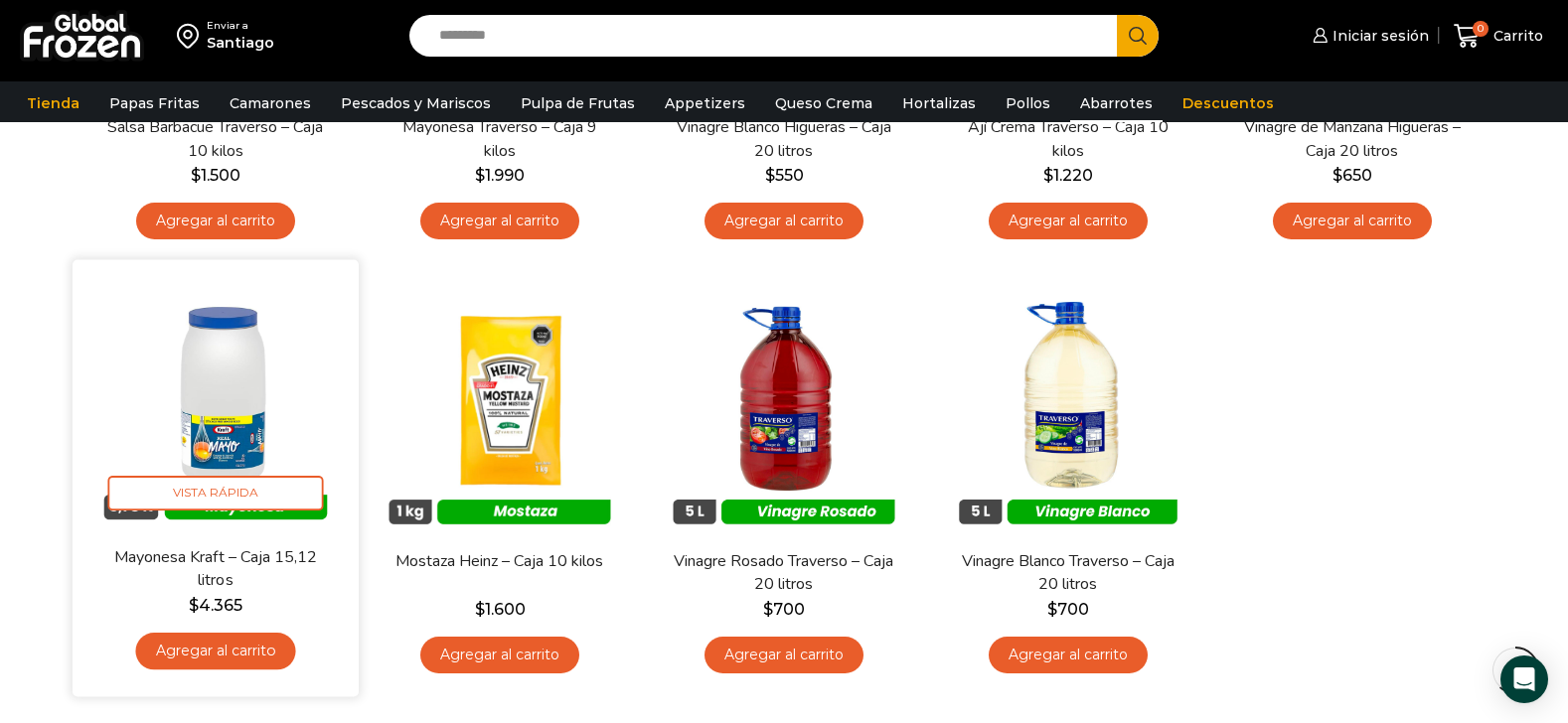 click at bounding box center (216, 403) 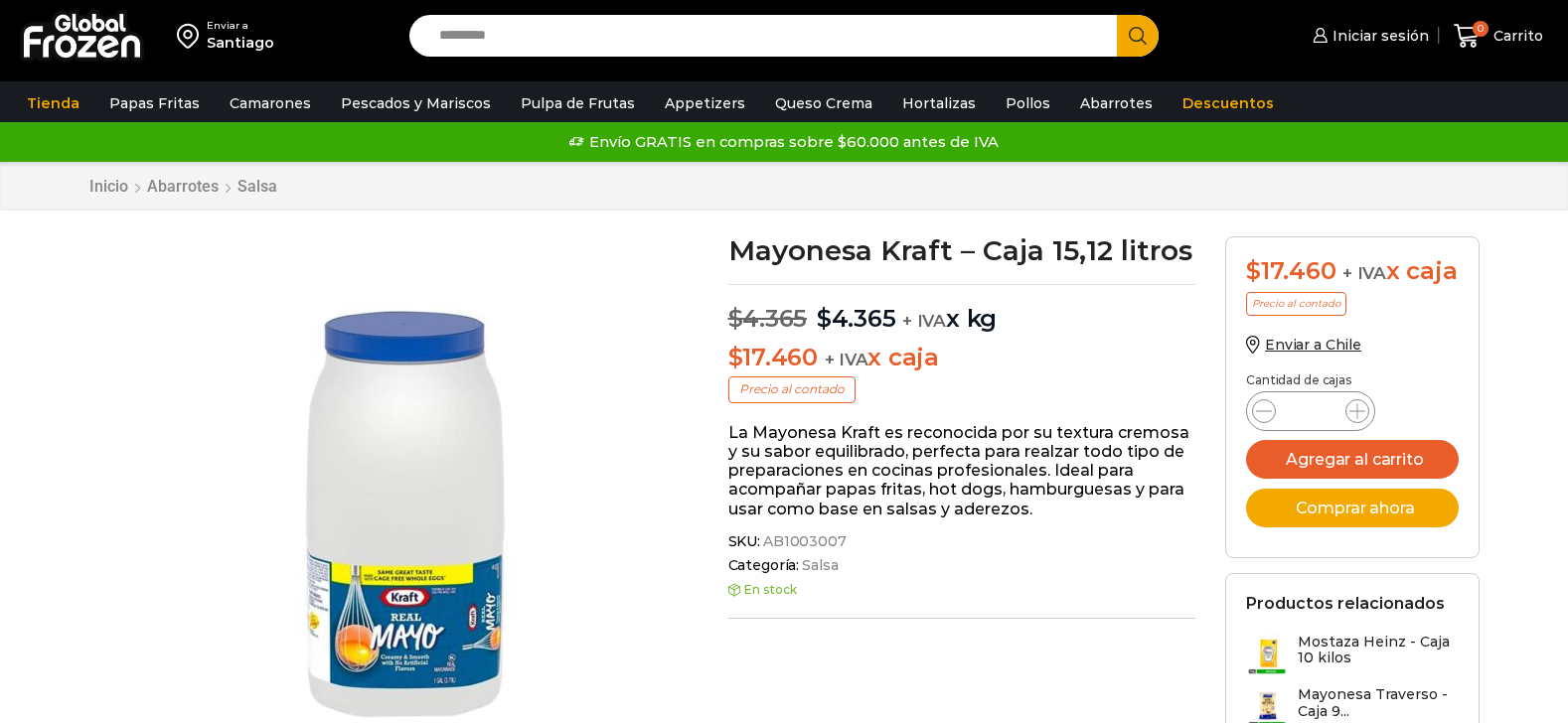 scroll, scrollTop: 0, scrollLeft: 0, axis: both 